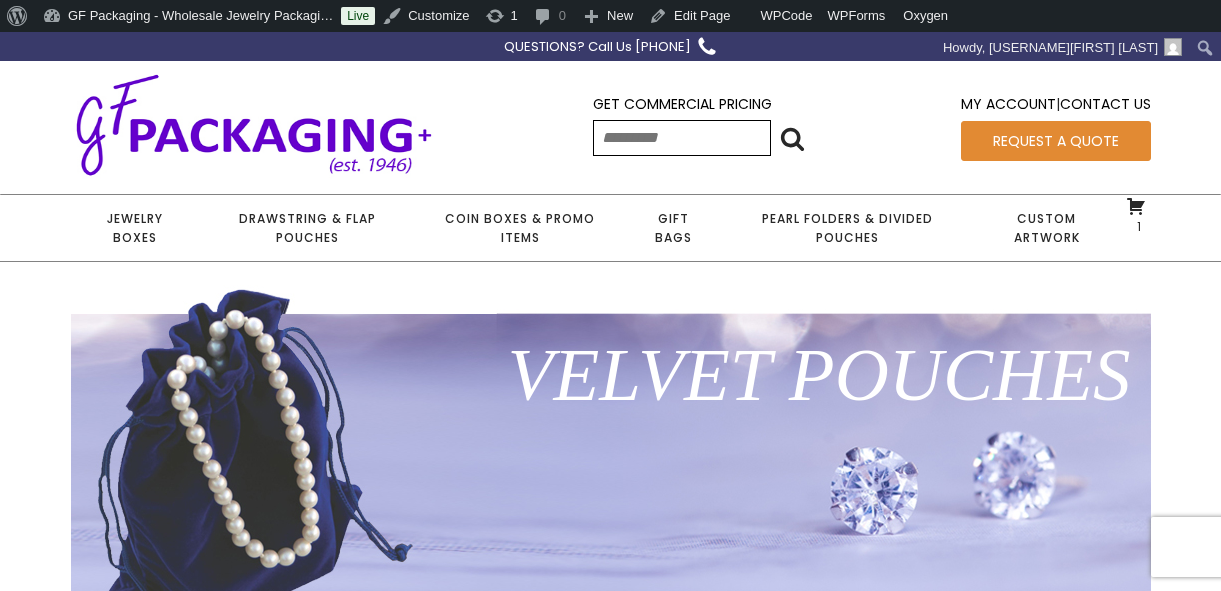 scroll, scrollTop: 0, scrollLeft: 0, axis: both 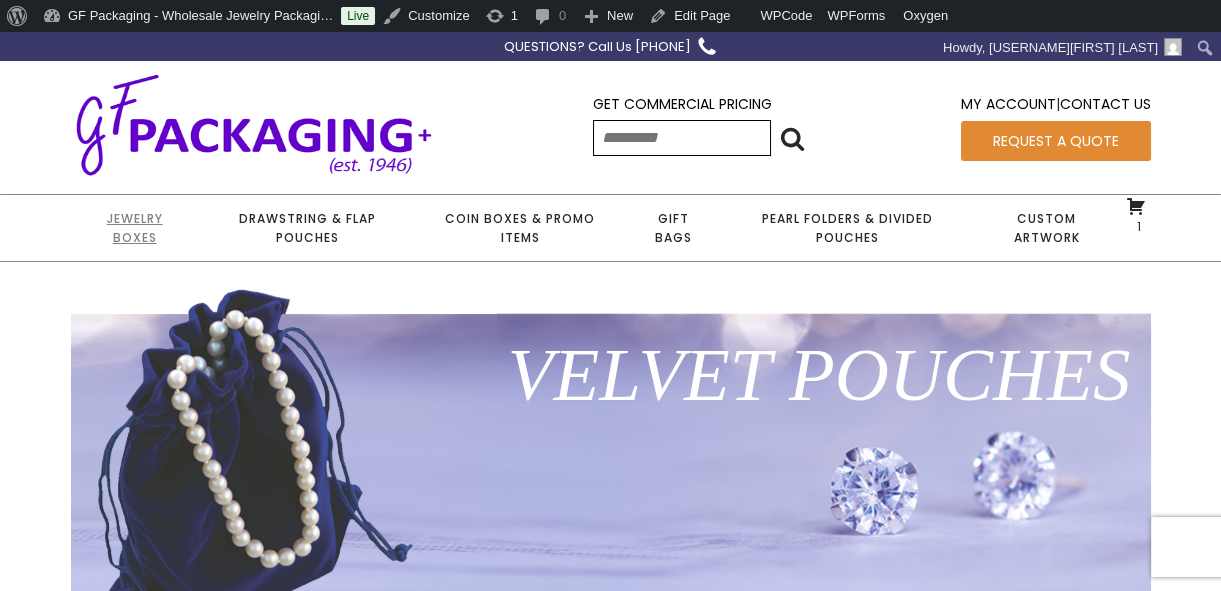 click on "Jewelry Boxes" at bounding box center [135, 228] 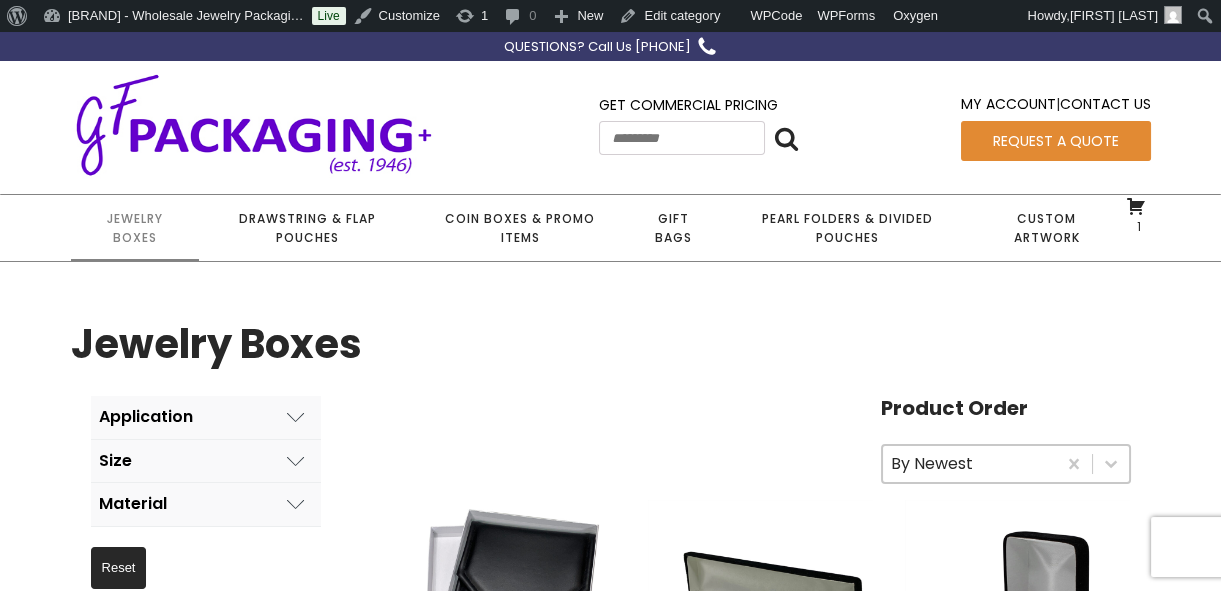scroll, scrollTop: 272, scrollLeft: 0, axis: vertical 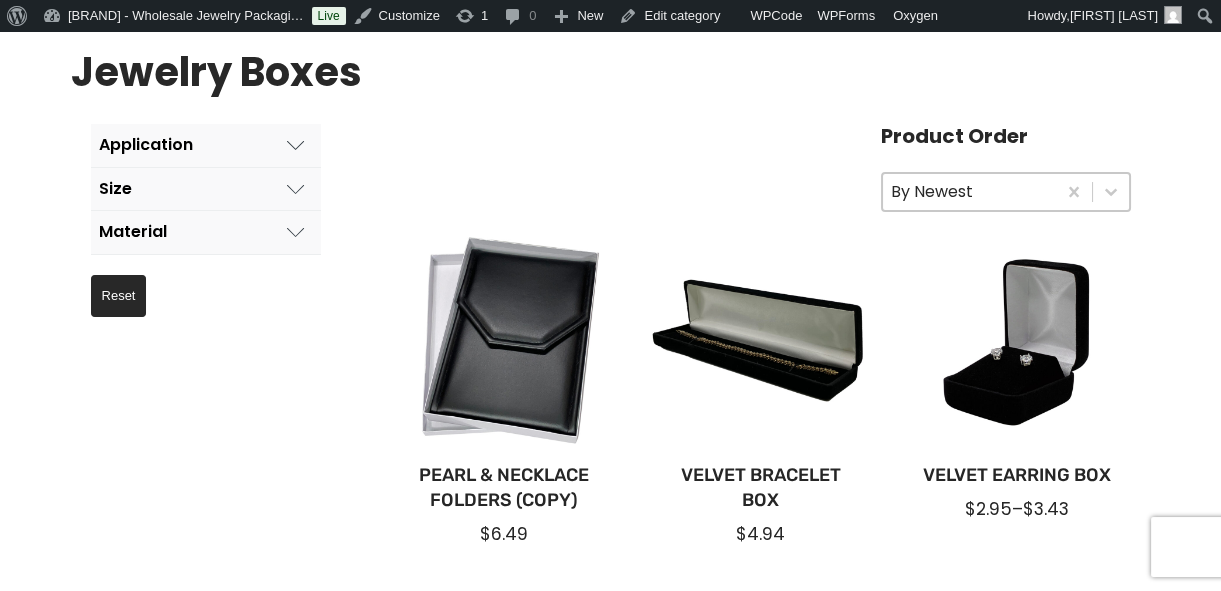 click at bounding box center (296, 145) 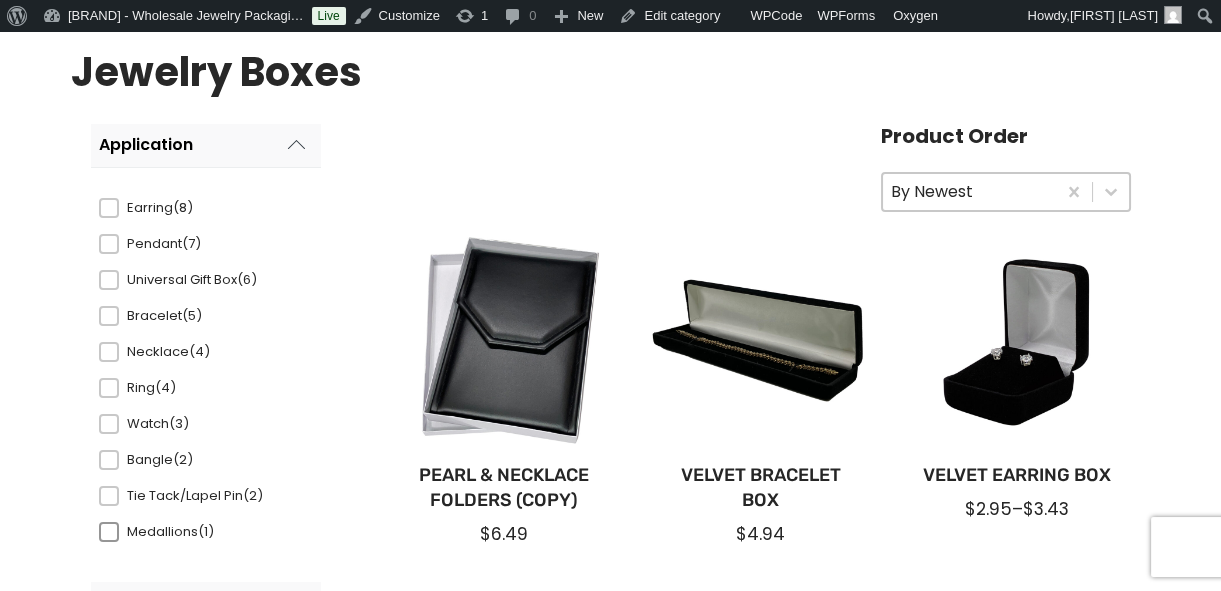 click at bounding box center [109, 208] 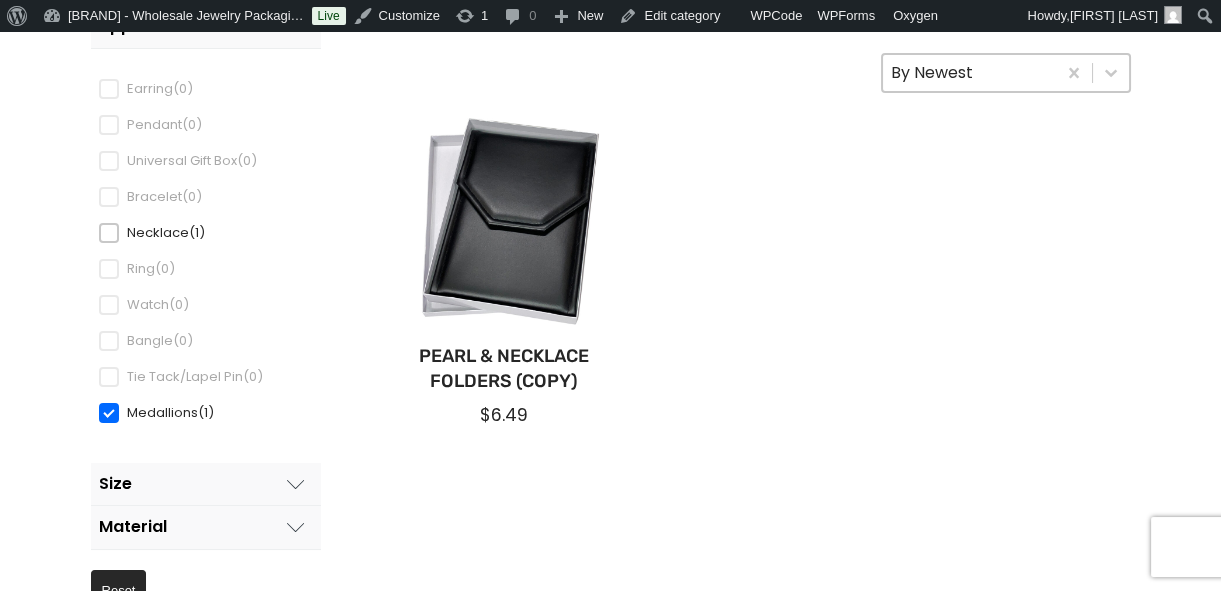 scroll, scrollTop: 454, scrollLeft: 0, axis: vertical 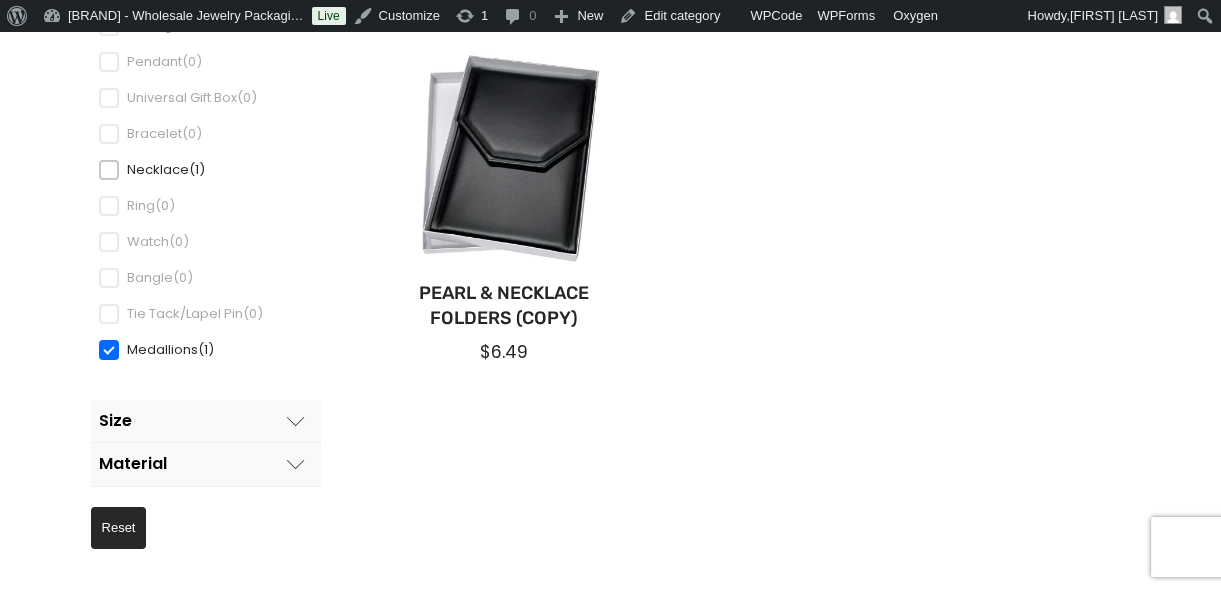 click at bounding box center (296, 464) 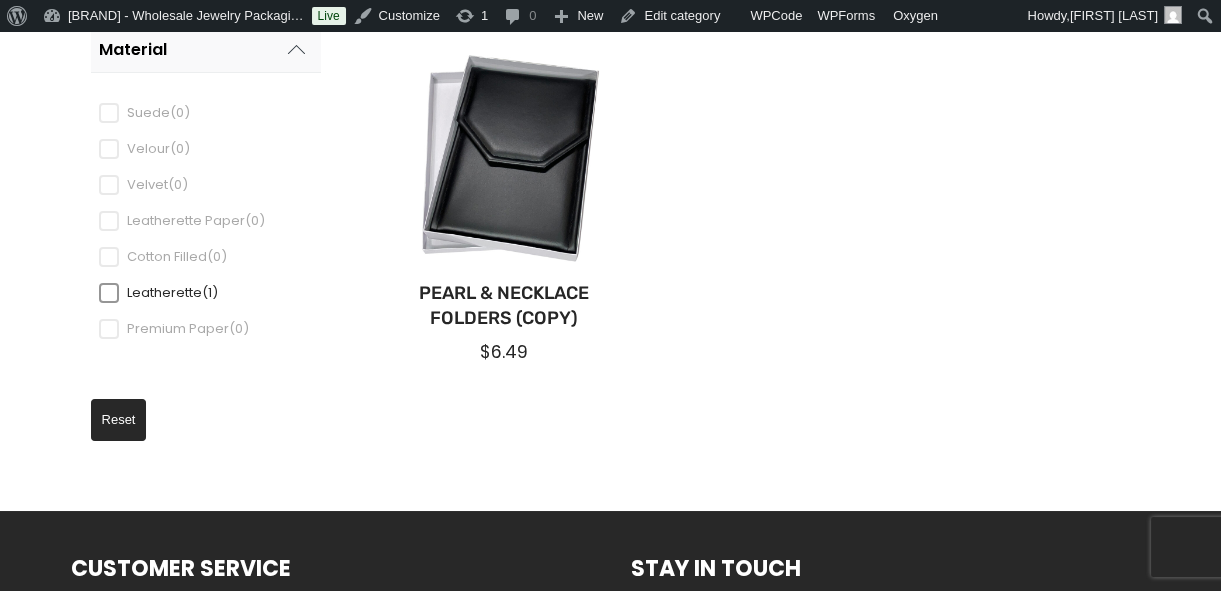 click at bounding box center [109, 113] 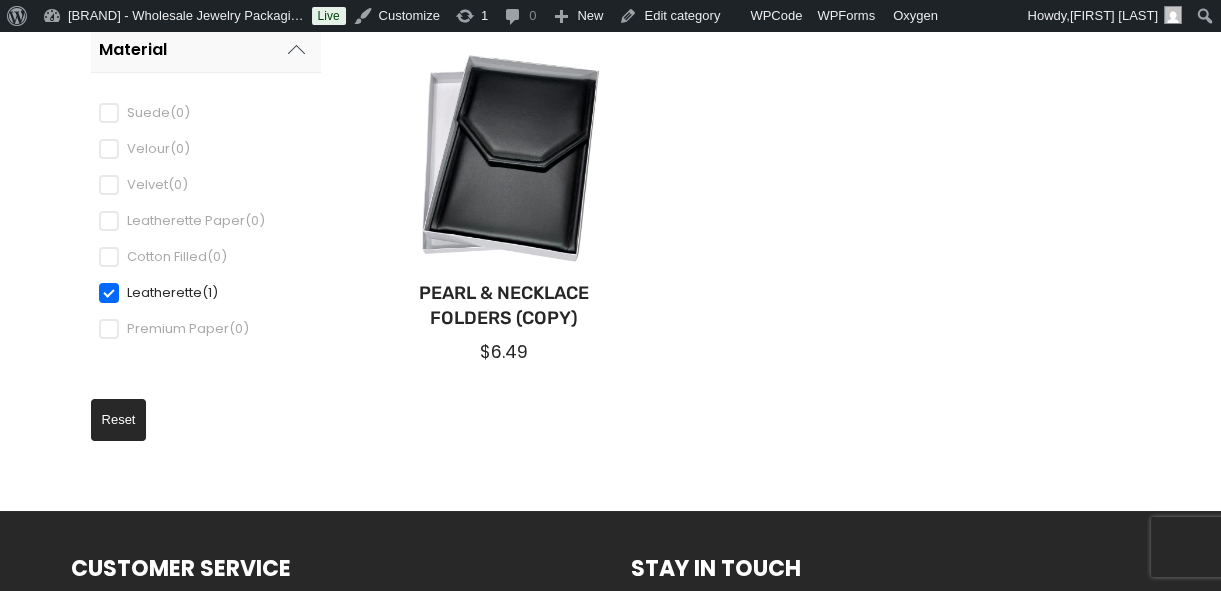 scroll, scrollTop: 272, scrollLeft: 0, axis: vertical 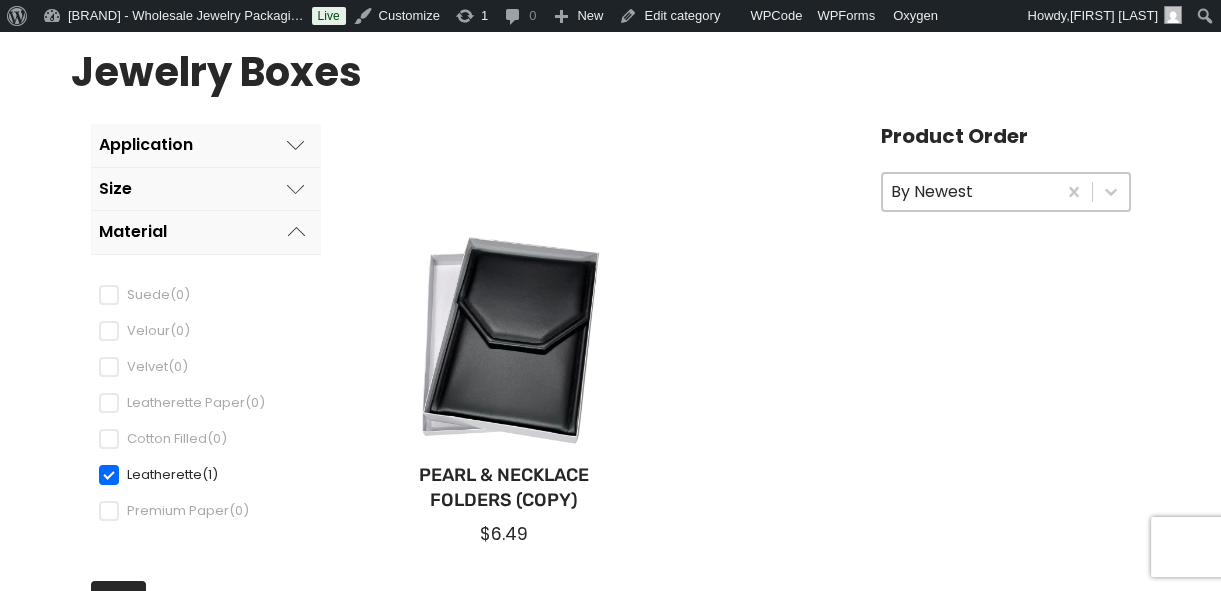 click at bounding box center (296, 189) 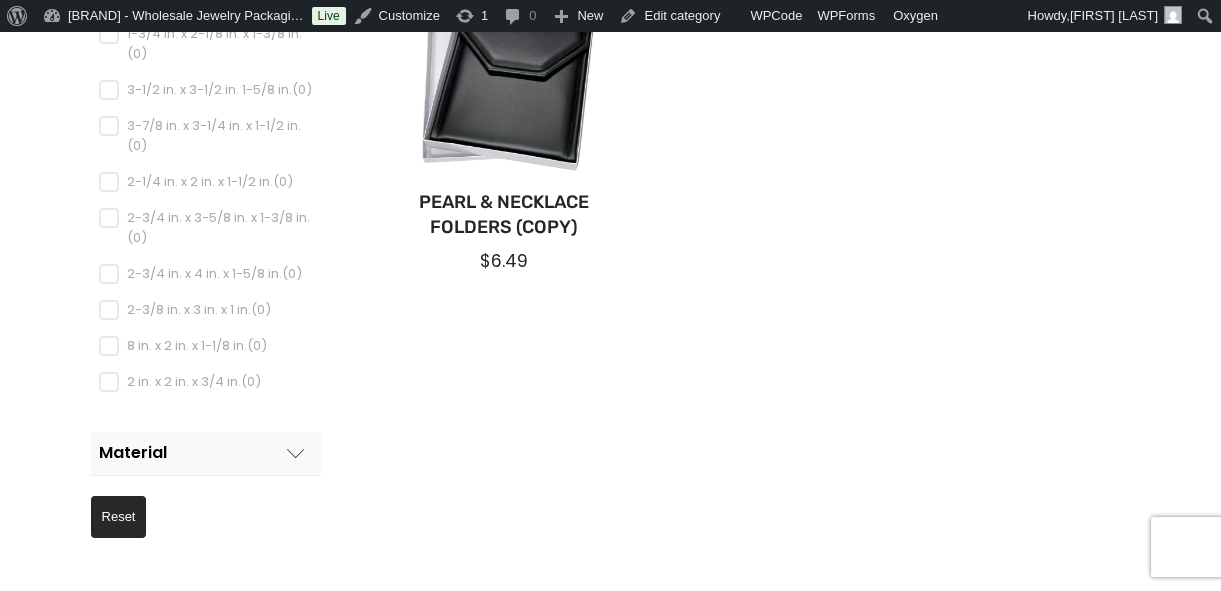 scroll, scrollTop: 272, scrollLeft: 0, axis: vertical 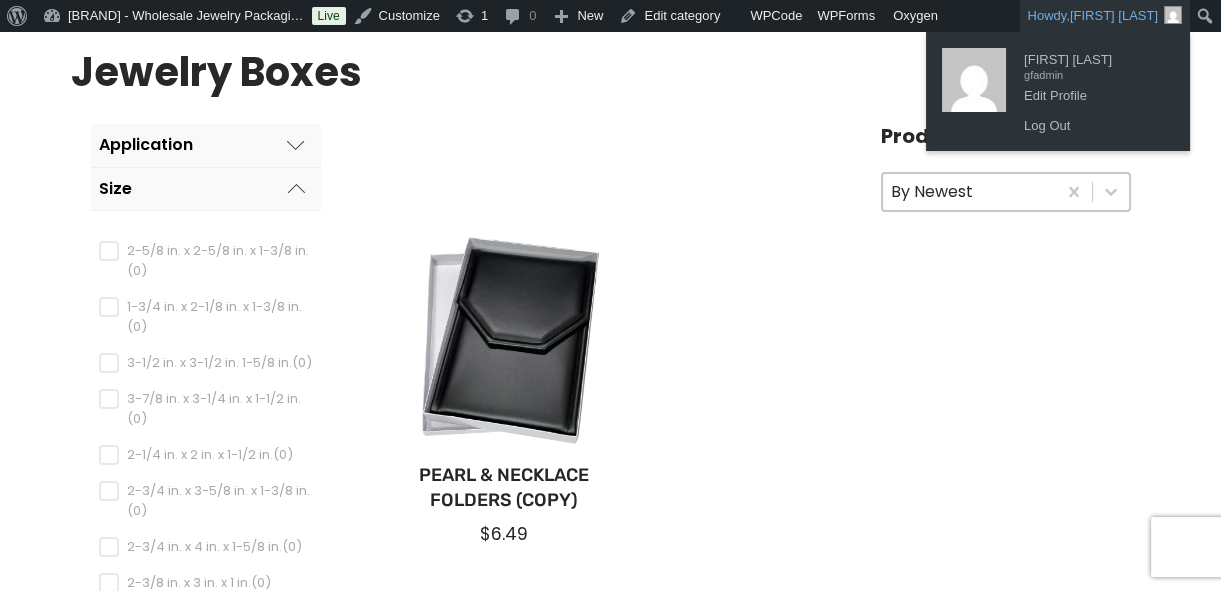 click on "[FIRST] [LAST]" at bounding box center (1114, 15) 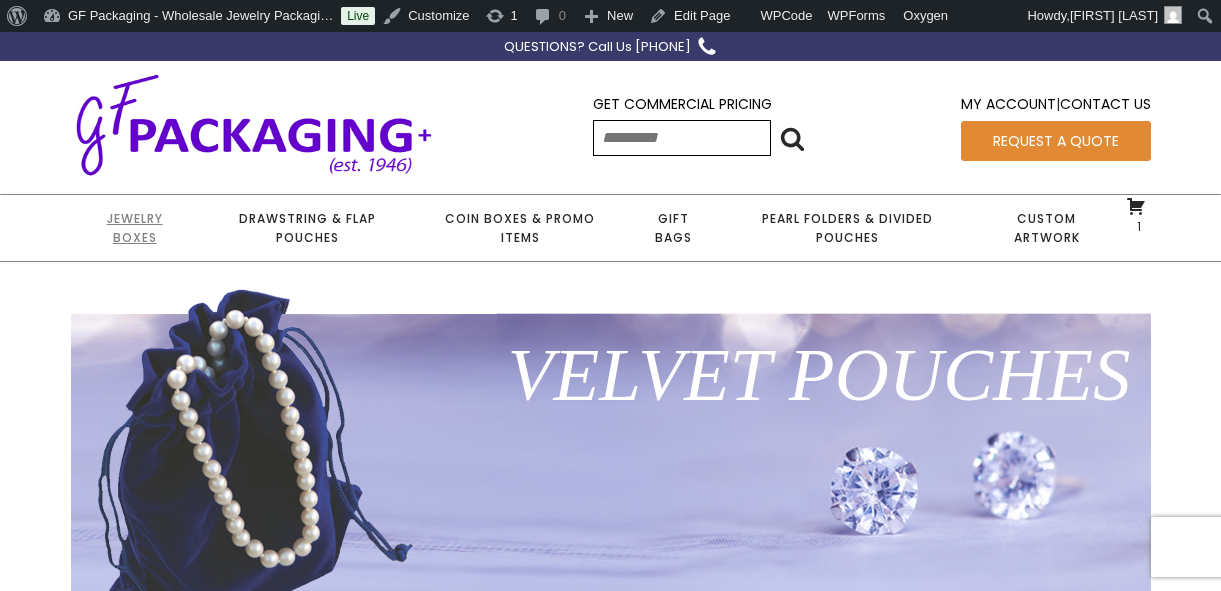 scroll, scrollTop: 0, scrollLeft: 0, axis: both 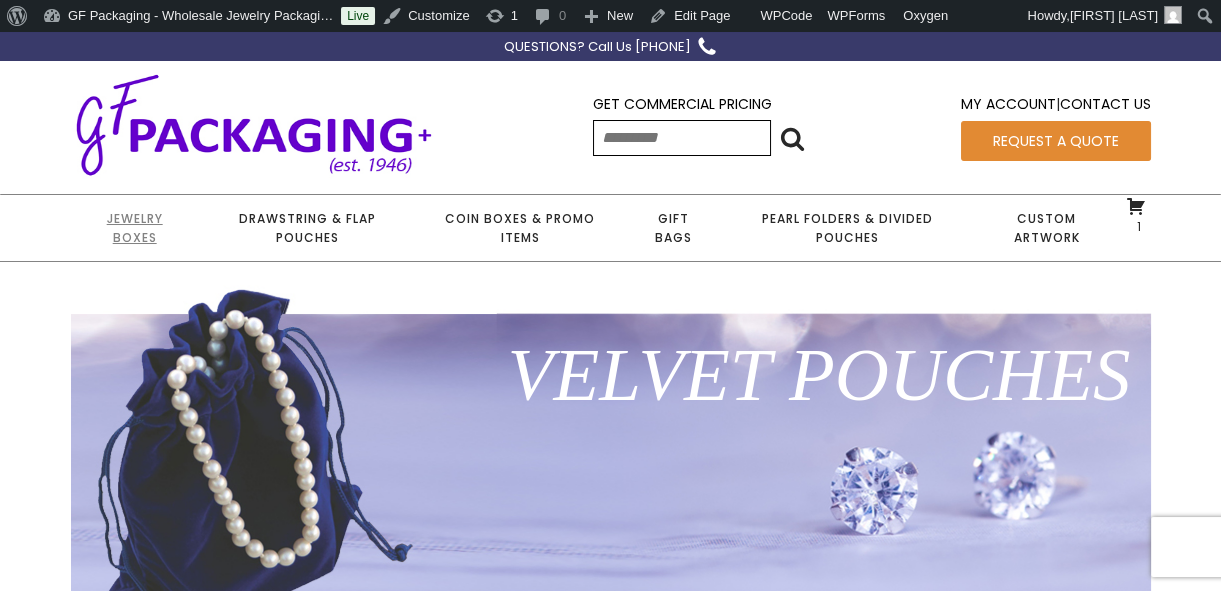 click on "Jewelry Boxes" at bounding box center [135, 228] 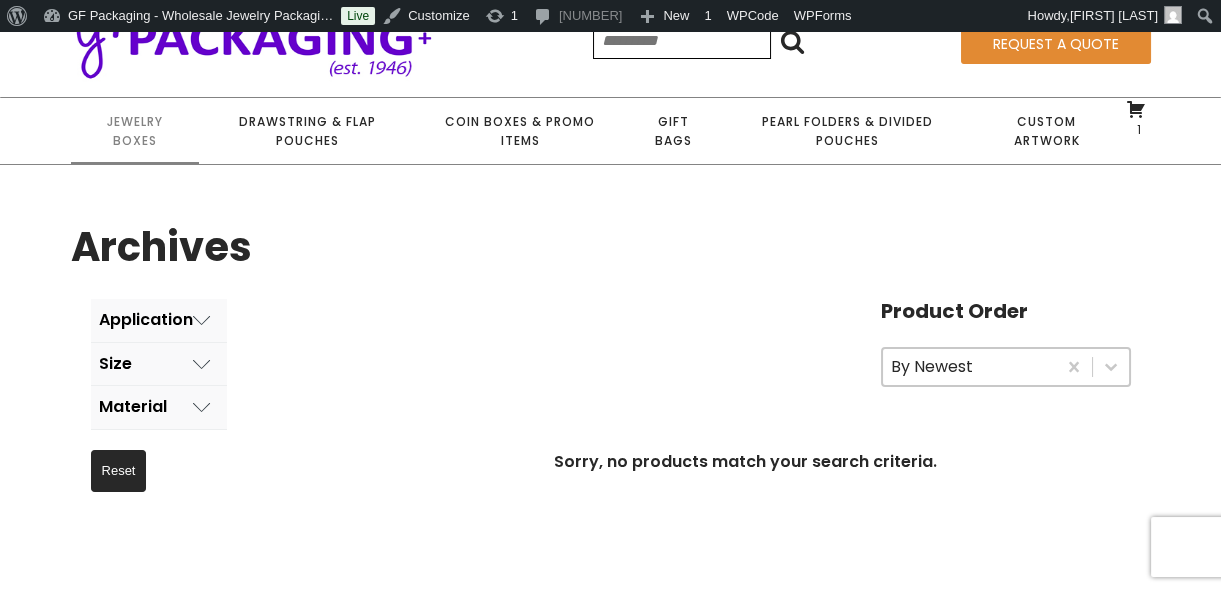 scroll, scrollTop: 0, scrollLeft: 0, axis: both 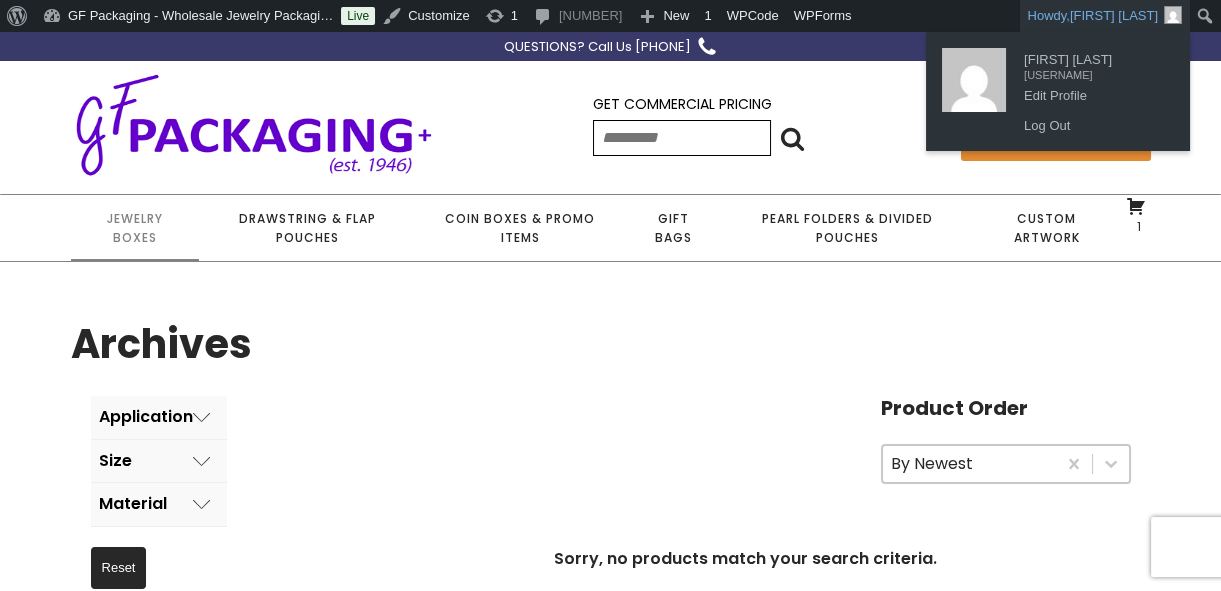 click on "Howdy,  Kevin King" at bounding box center [1105, 16] 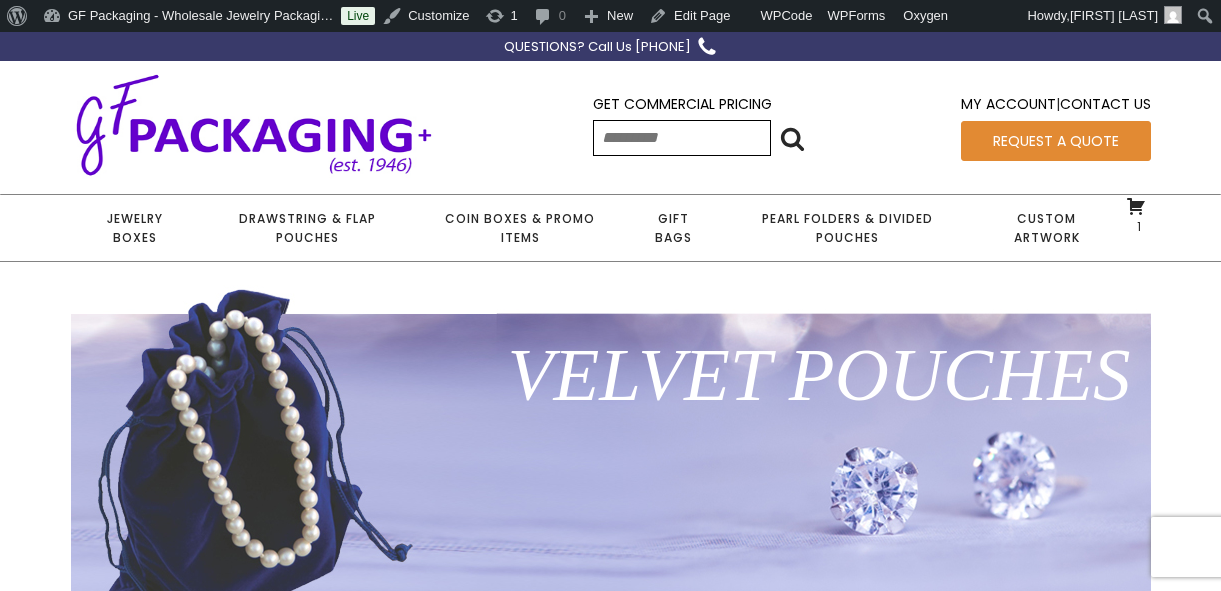 scroll, scrollTop: 0, scrollLeft: 0, axis: both 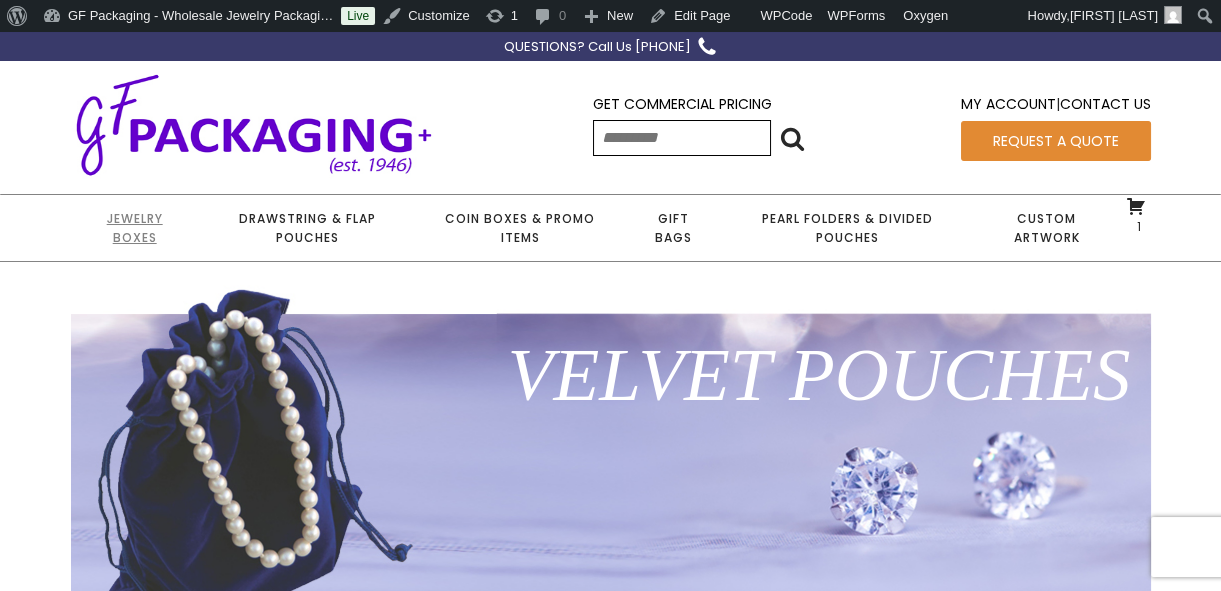 click on "Jewelry Boxes" at bounding box center (135, 228) 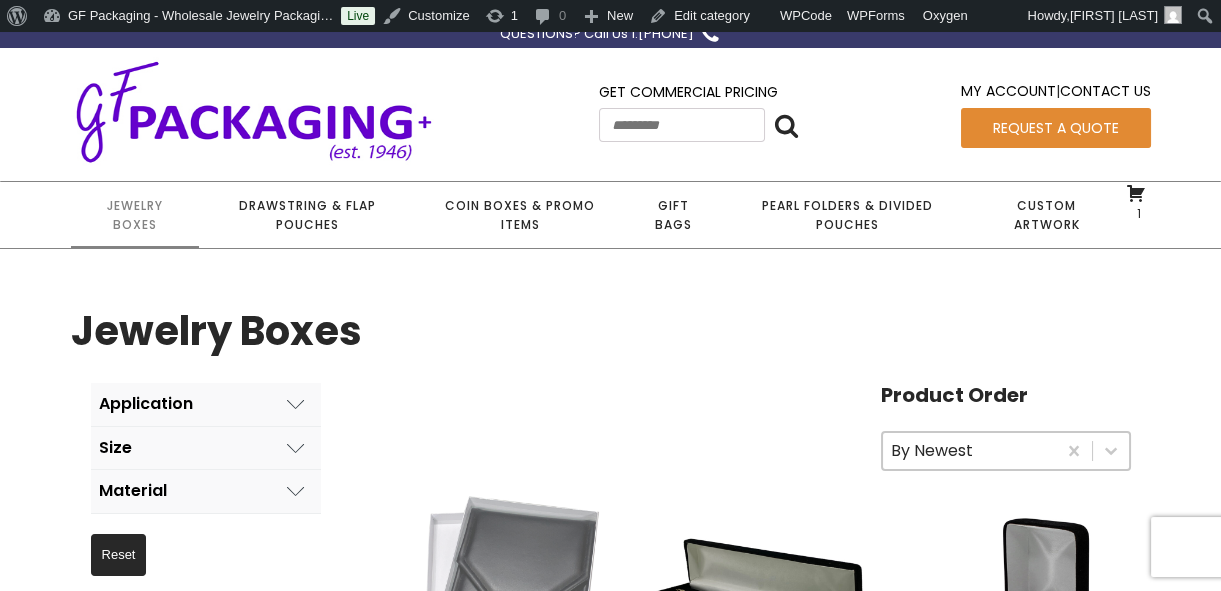 scroll, scrollTop: 0, scrollLeft: 0, axis: both 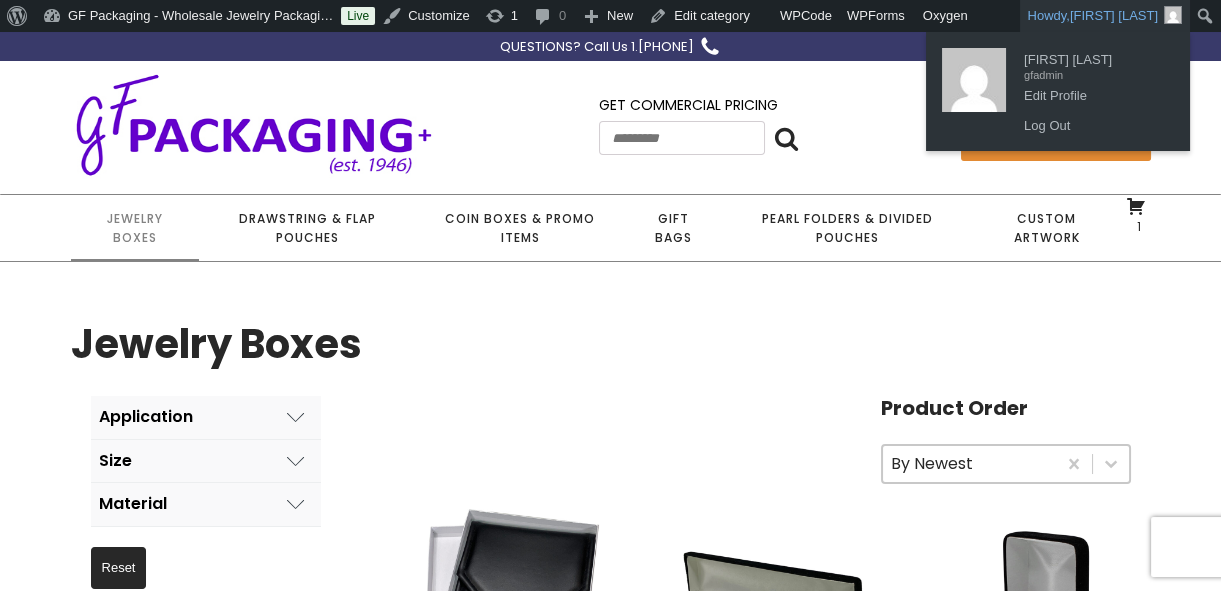 click on "Howdy,  Kevin King" at bounding box center [1105, 16] 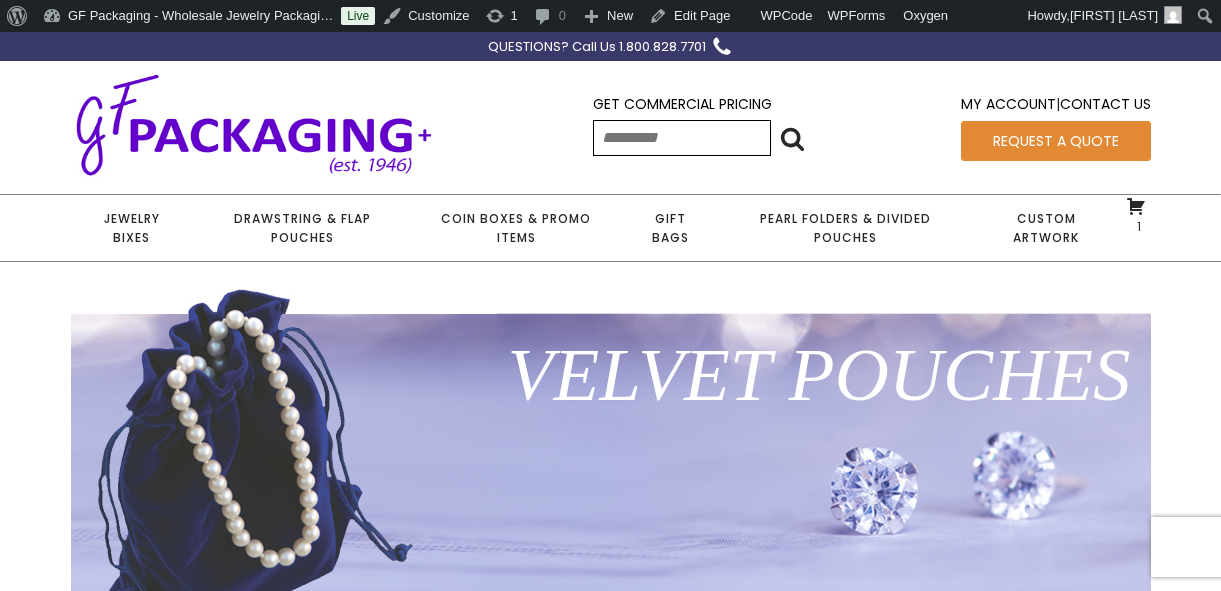 scroll, scrollTop: 0, scrollLeft: 0, axis: both 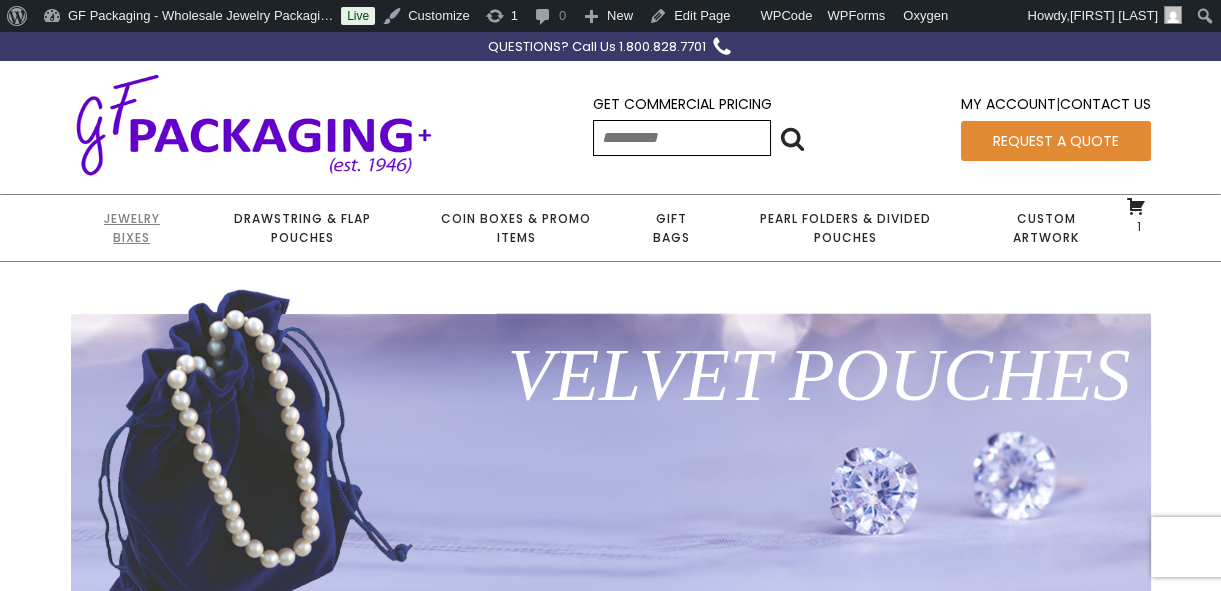 click on "Jewelry Bixes" at bounding box center [132, 228] 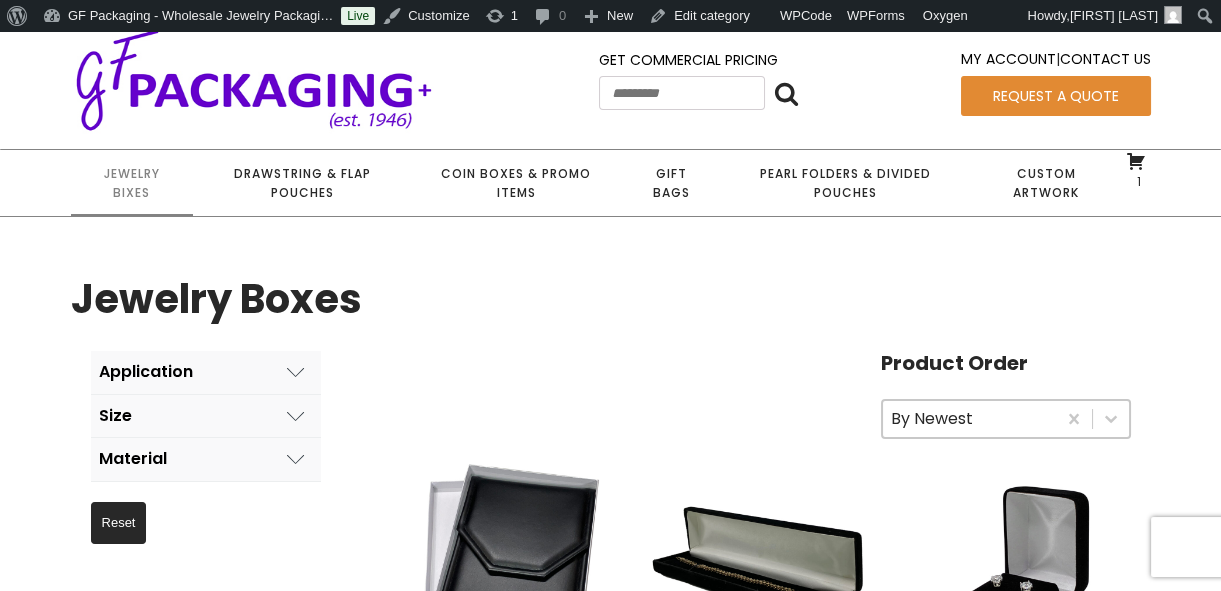 scroll, scrollTop: 0, scrollLeft: 0, axis: both 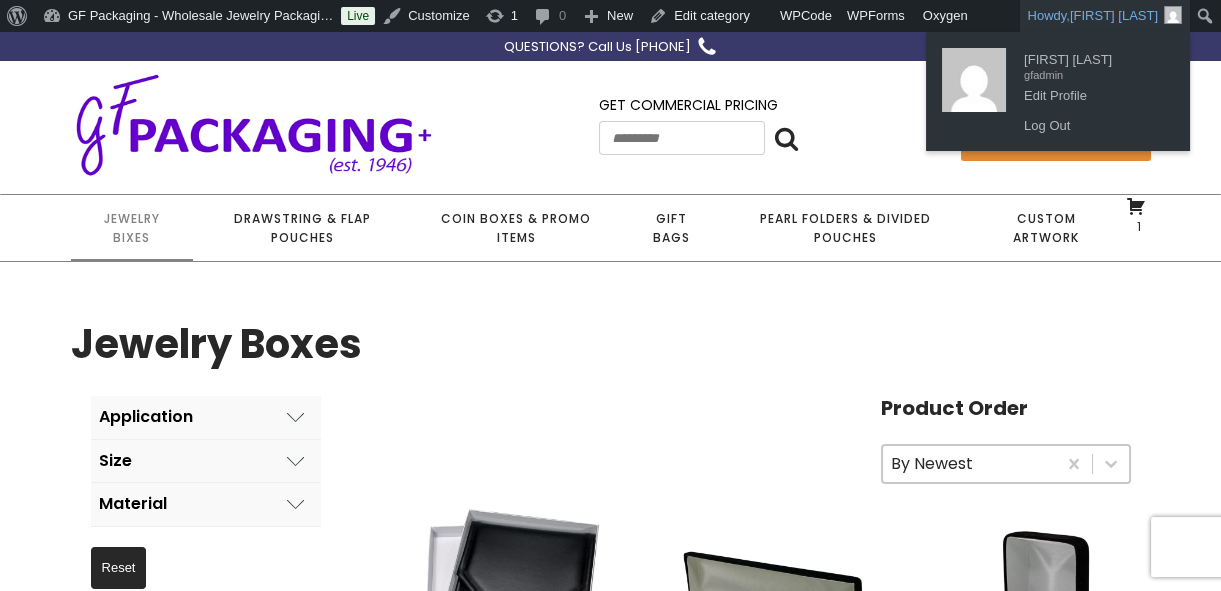 click on "Howdy,  Kevin King" at bounding box center [1105, 16] 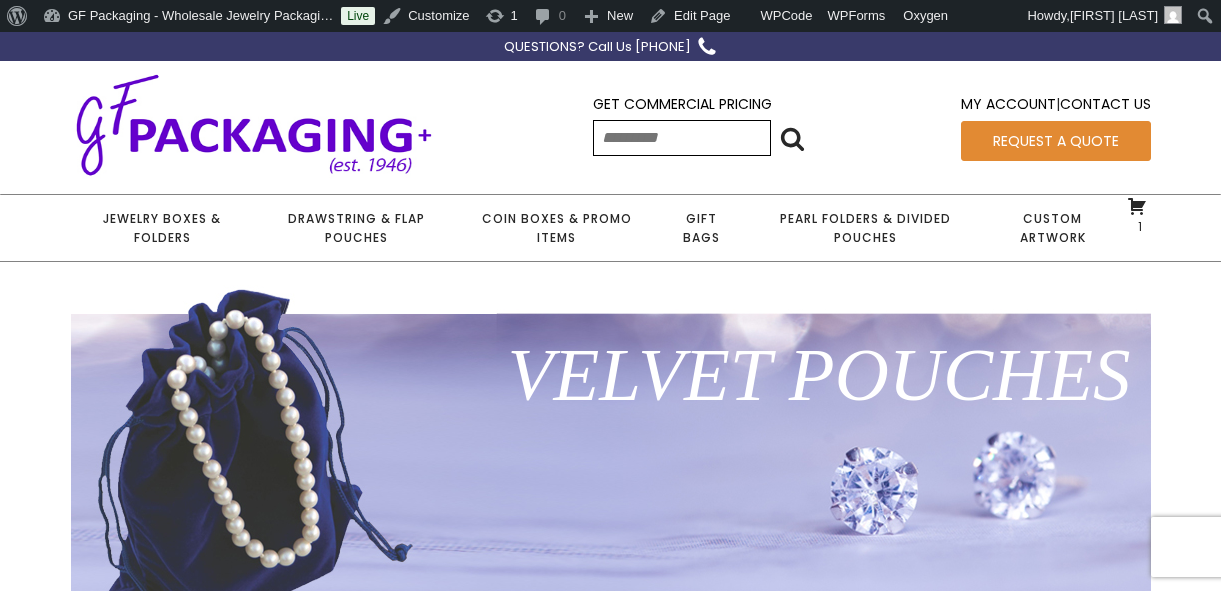 scroll, scrollTop: 0, scrollLeft: 0, axis: both 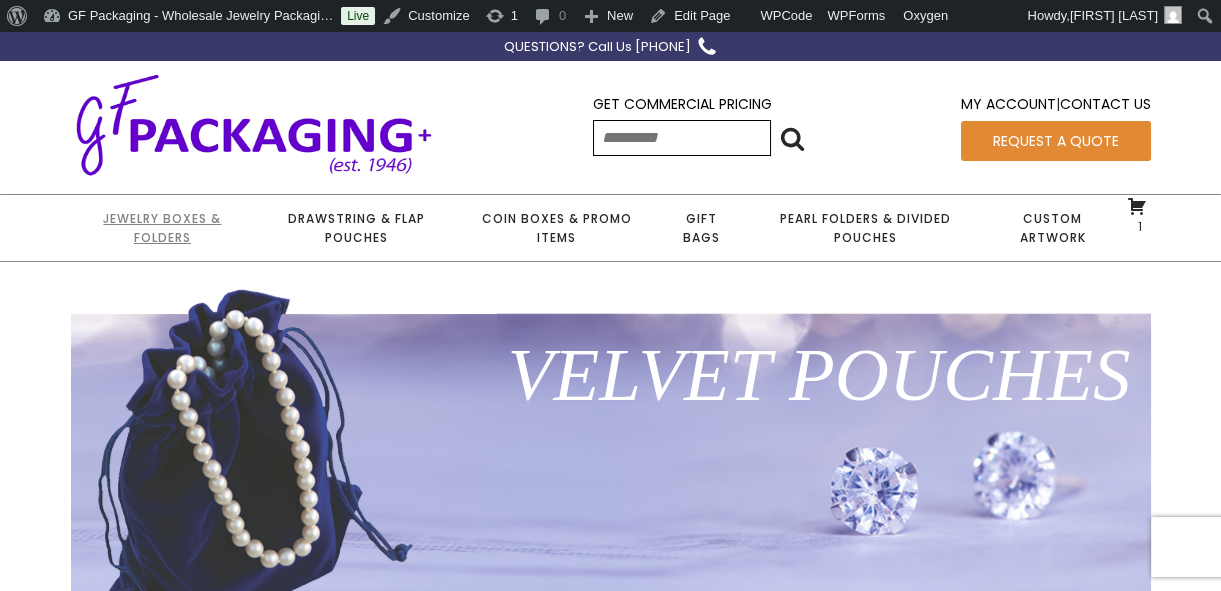 click on "Jewelry Boxes & Folders" at bounding box center [163, 228] 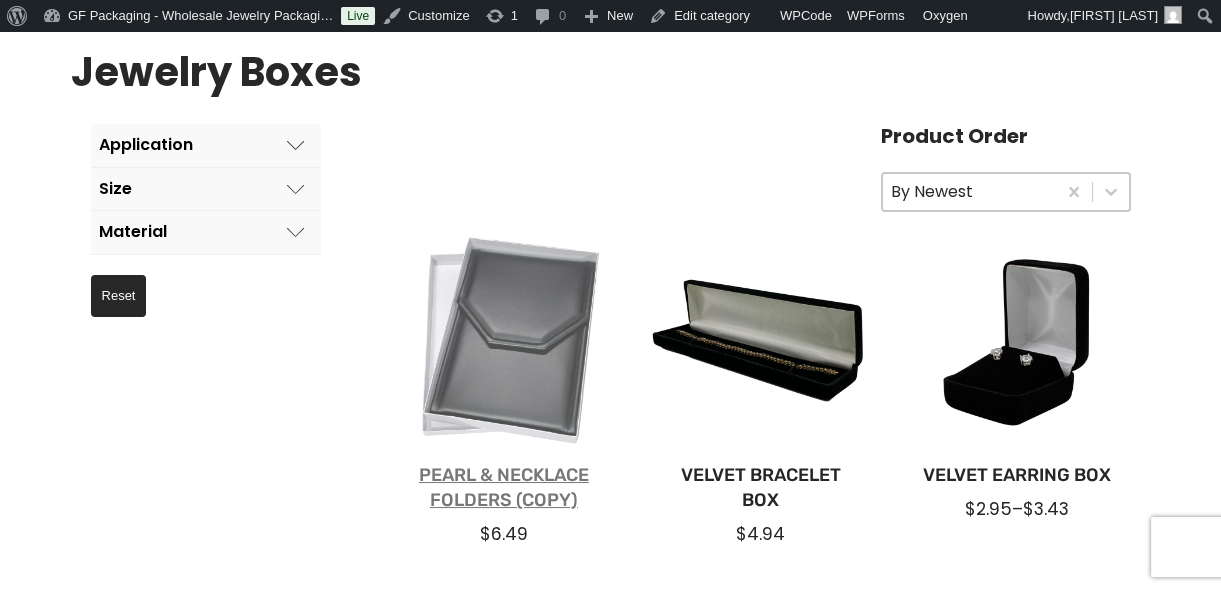 scroll, scrollTop: 181, scrollLeft: 0, axis: vertical 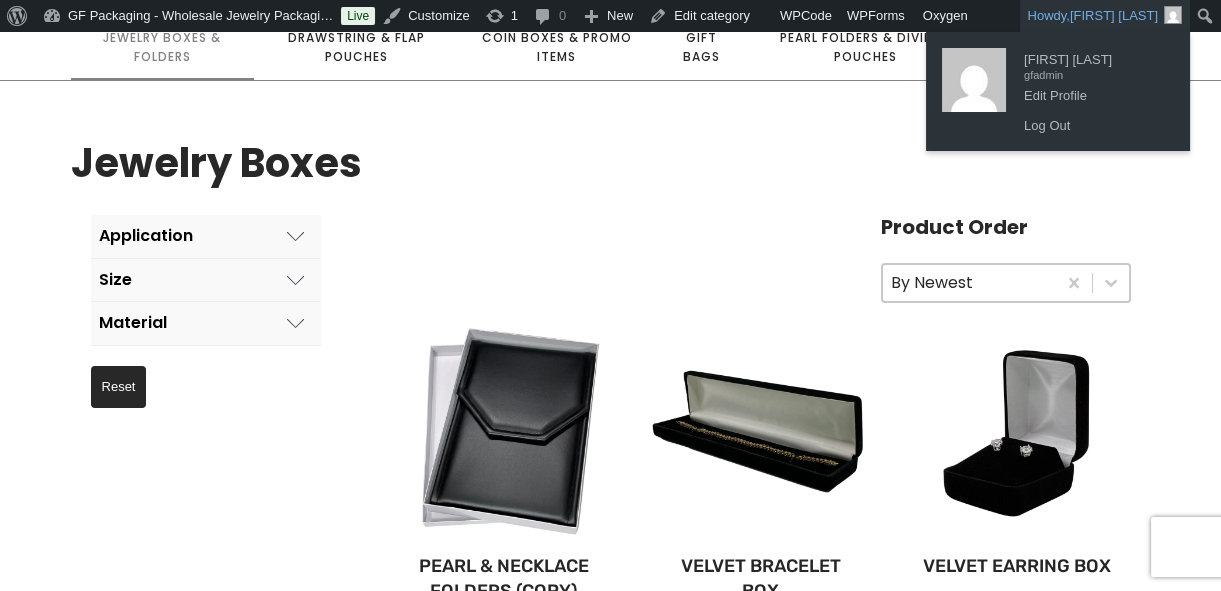 click on "Howdy,  Kevin King" at bounding box center [1105, 16] 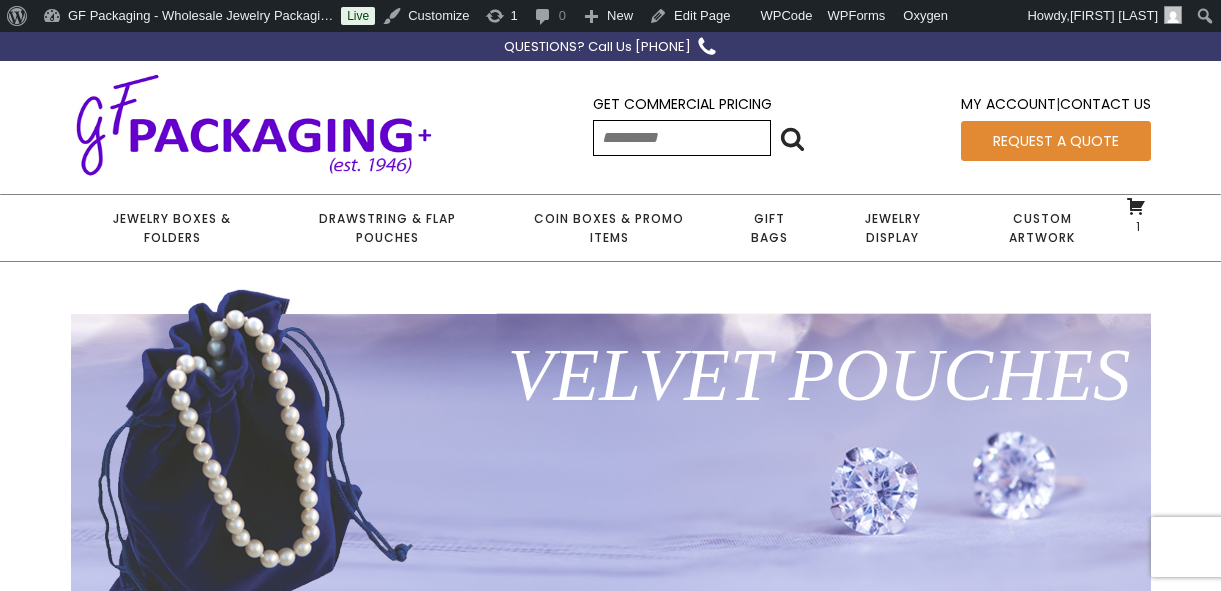 scroll, scrollTop: 0, scrollLeft: 0, axis: both 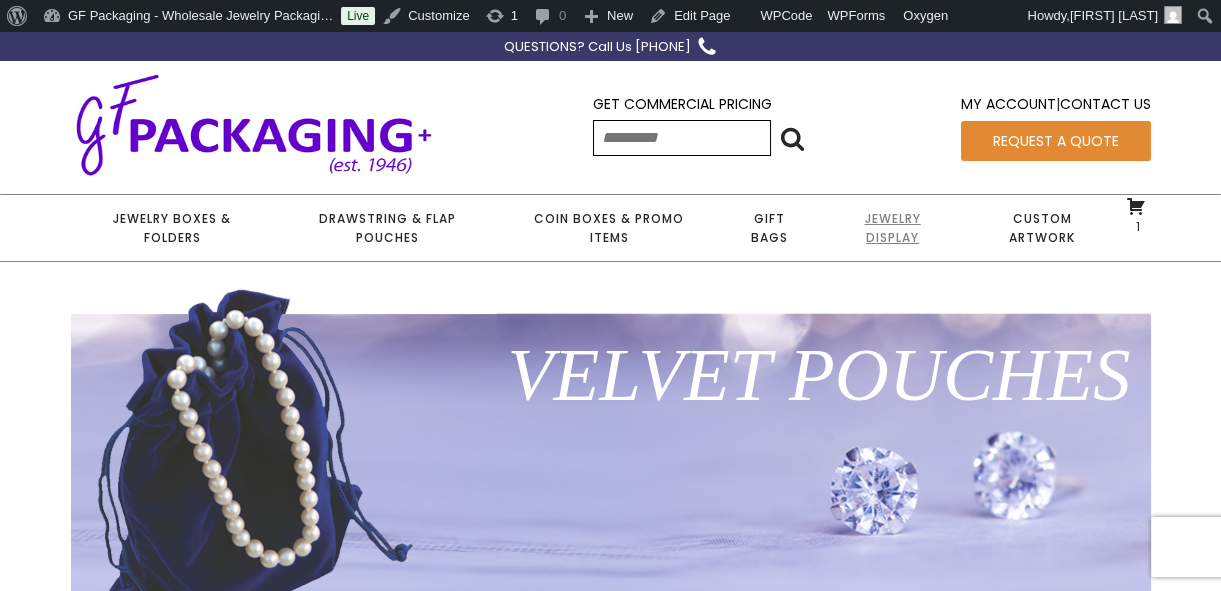 click on "Jewelry Display" at bounding box center (892, 228) 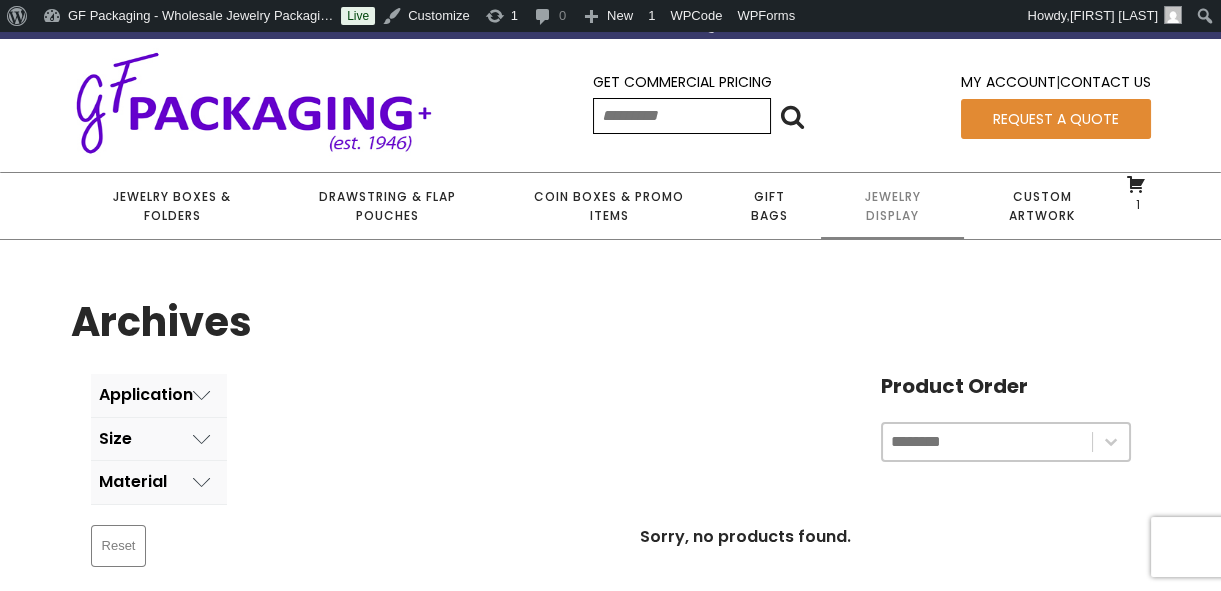 scroll, scrollTop: 0, scrollLeft: 0, axis: both 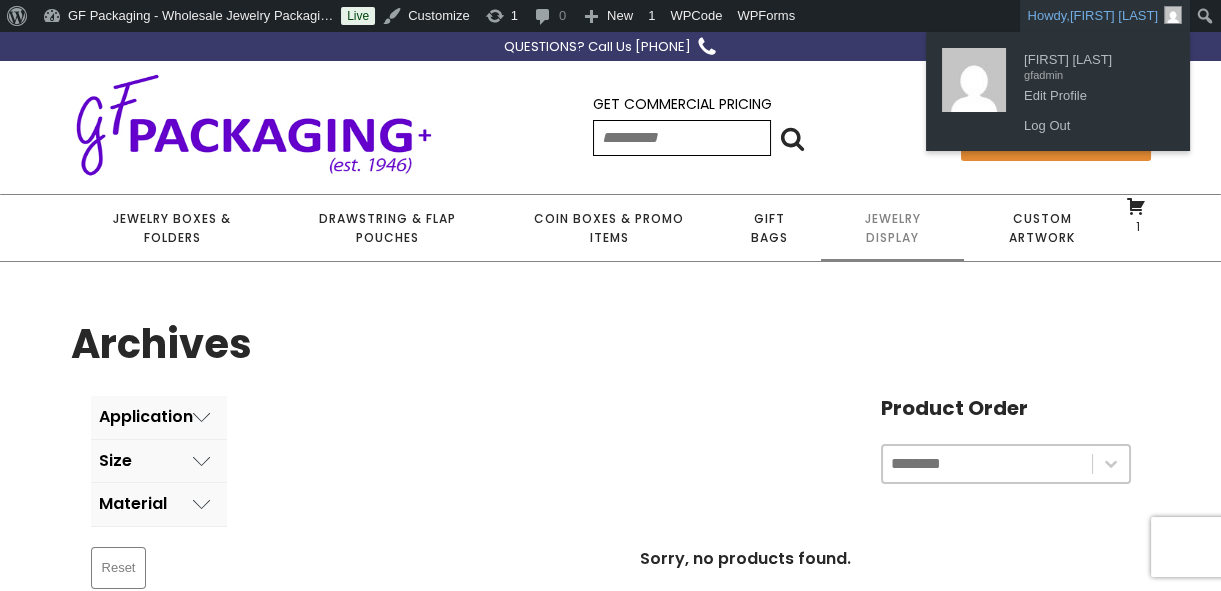 click on "Howdy,  Kevin King" at bounding box center (1105, 16) 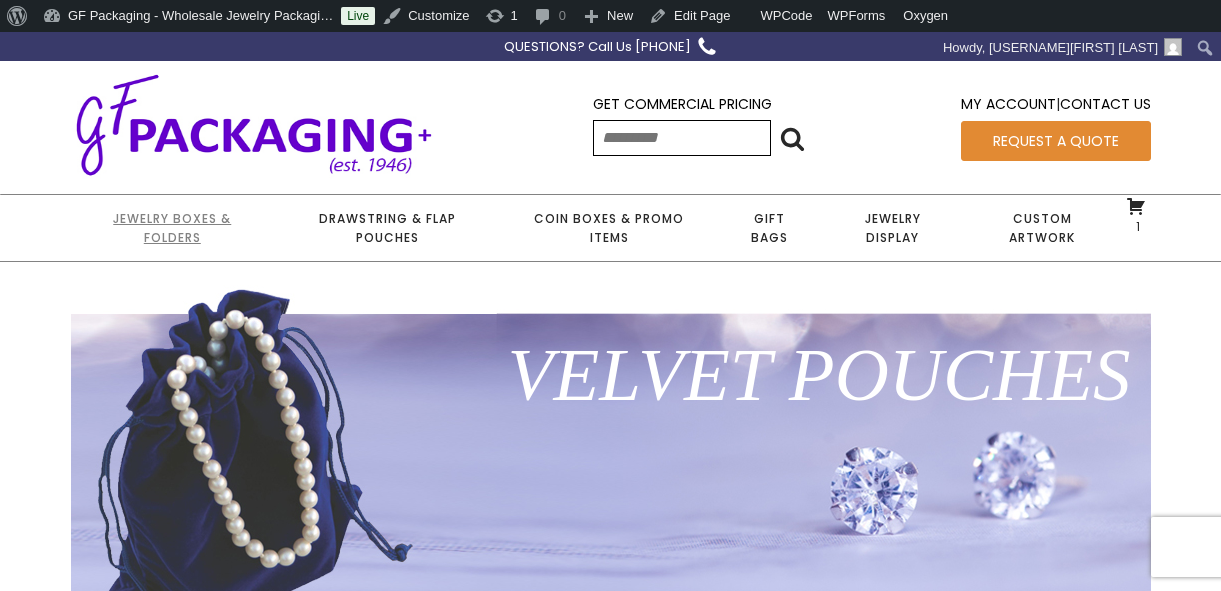 scroll, scrollTop: 0, scrollLeft: 0, axis: both 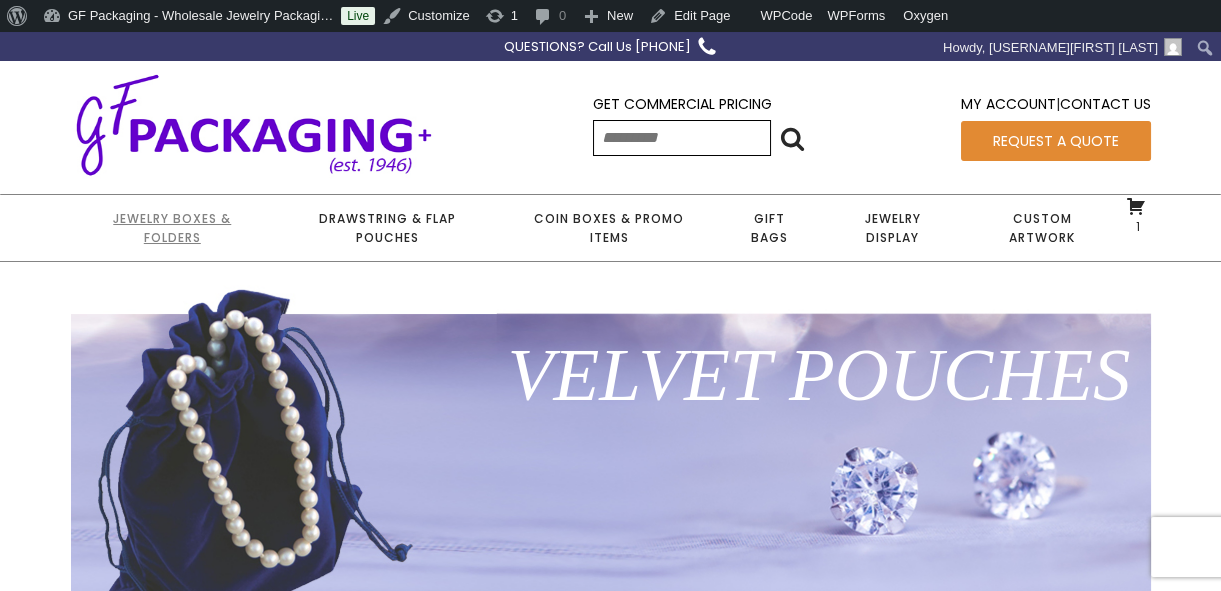 click on "Jewelry Boxes & Folders" at bounding box center (173, 228) 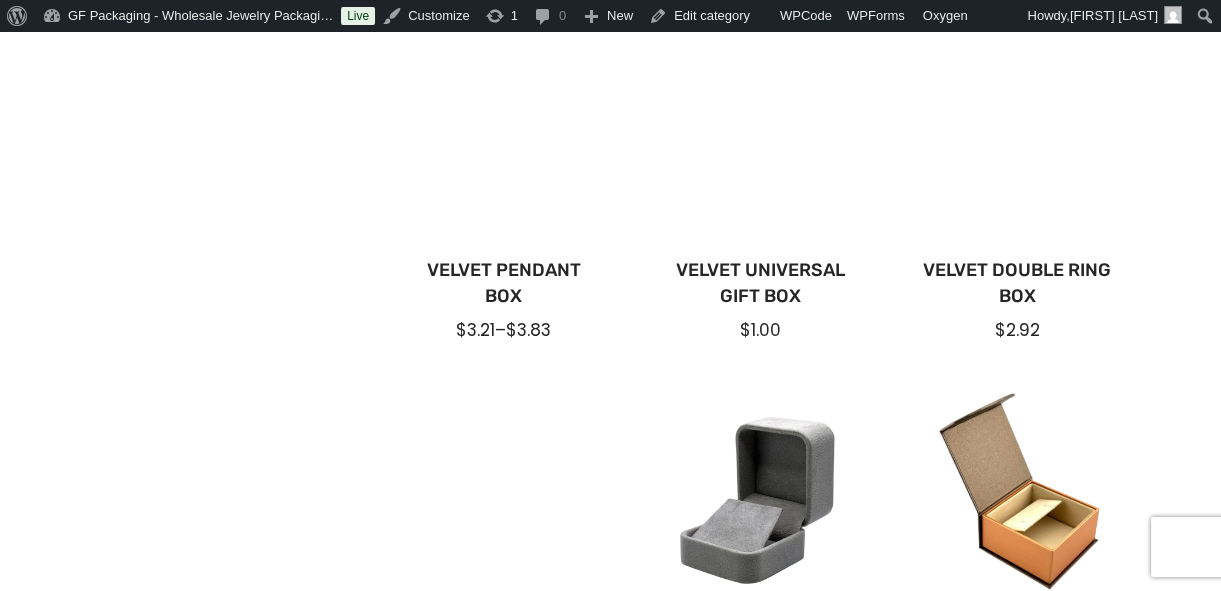 scroll, scrollTop: 1545, scrollLeft: 0, axis: vertical 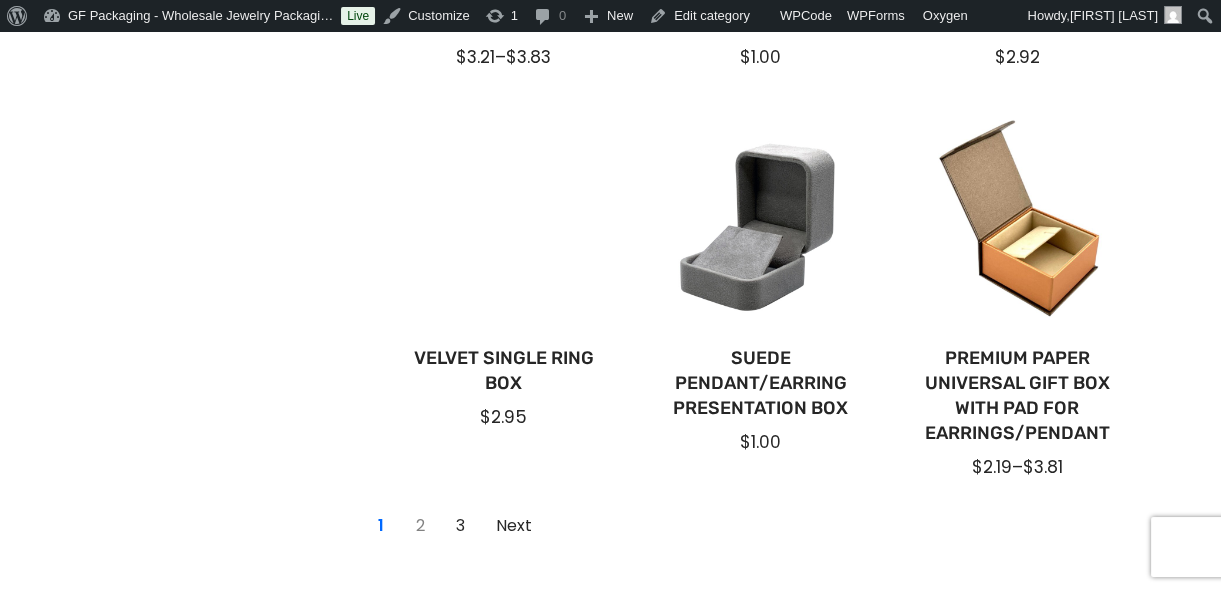 click on "2" at bounding box center (421, 526) 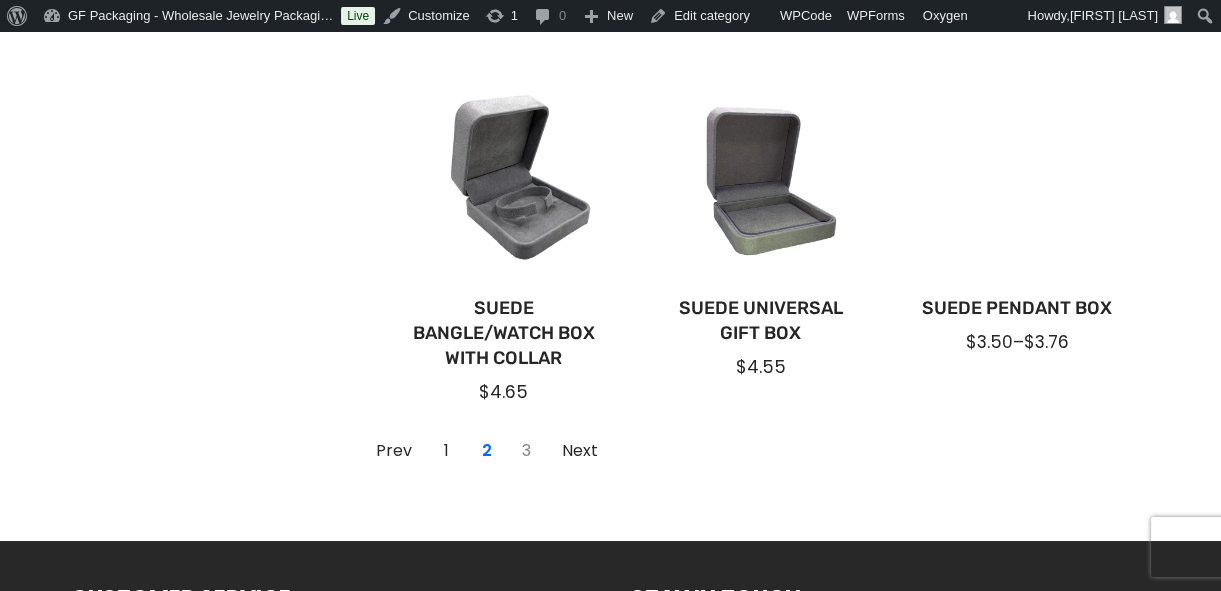 drag, startPoint x: 524, startPoint y: 445, endPoint x: 524, endPoint y: 456, distance: 11 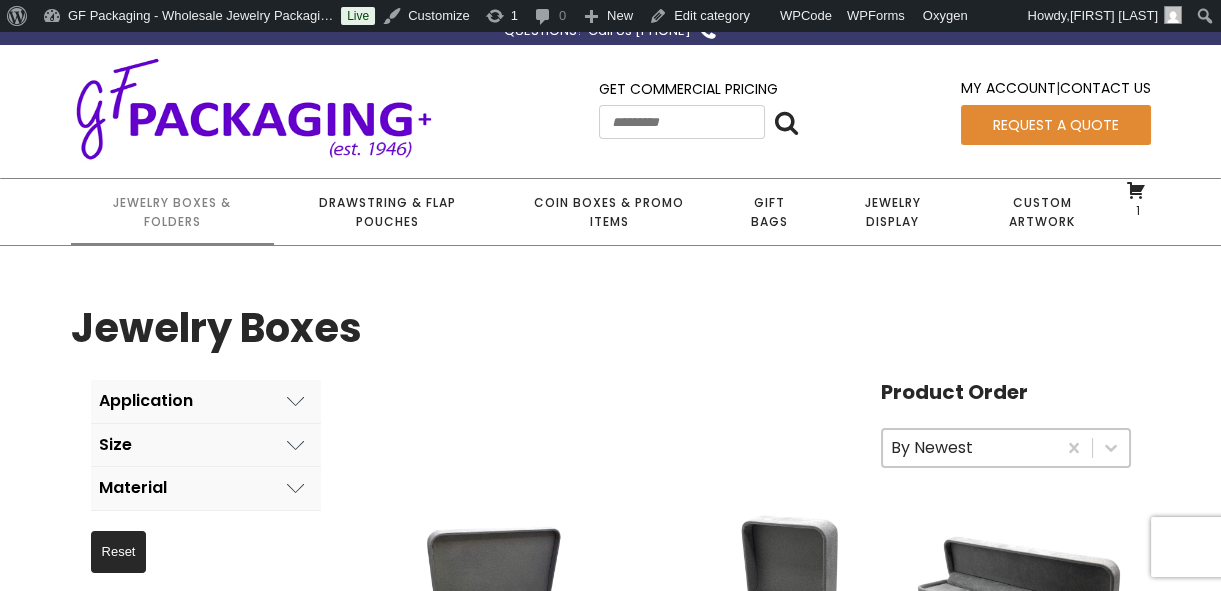 scroll, scrollTop: 0, scrollLeft: 0, axis: both 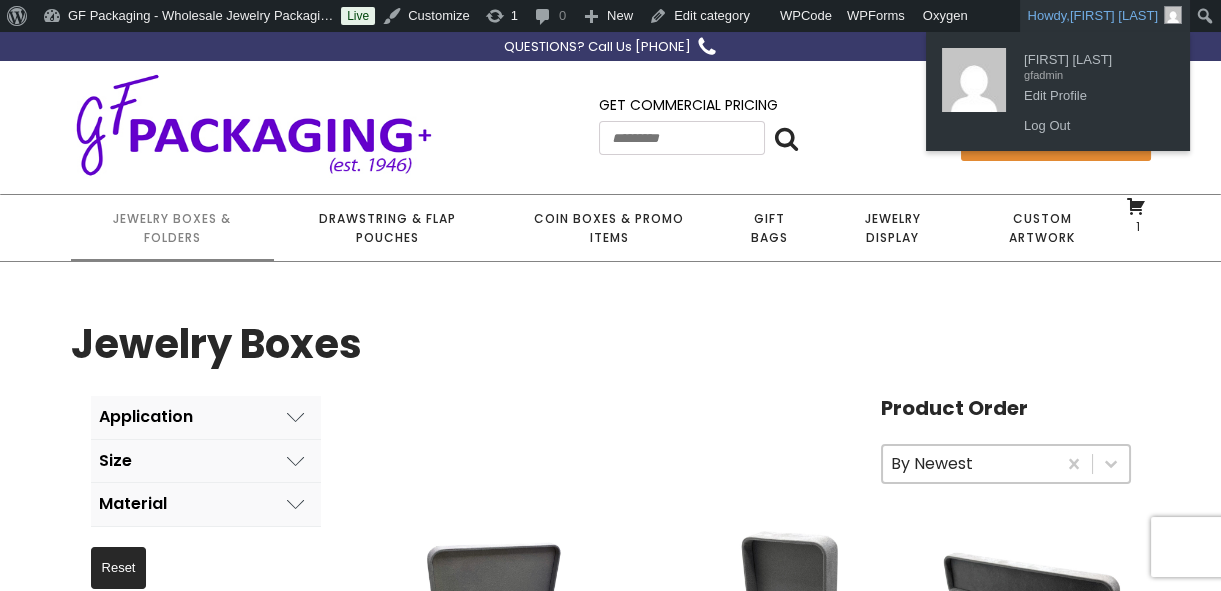 click on "Howdy,  Kevin King" at bounding box center [1105, 16] 